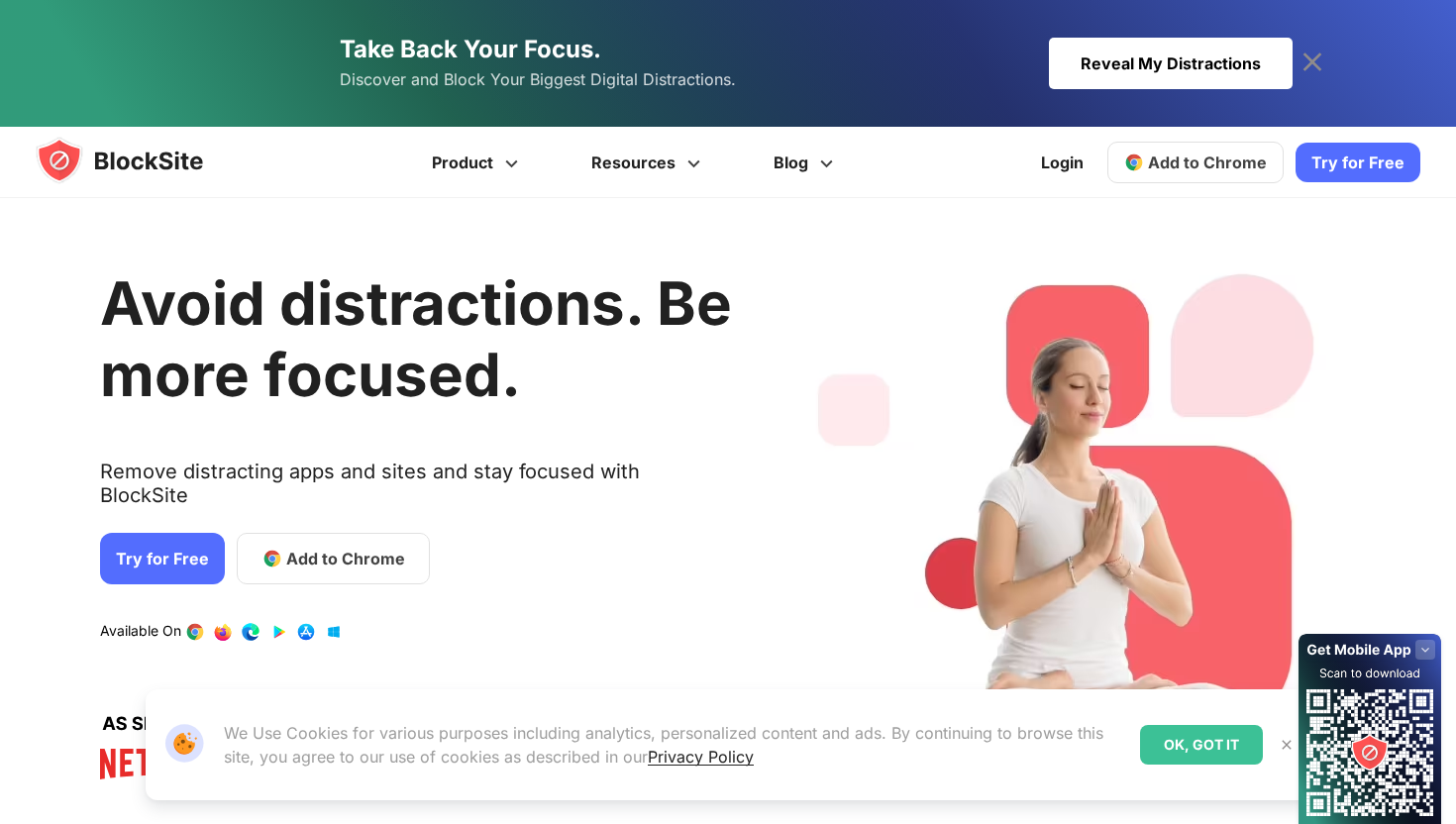 scroll, scrollTop: 0, scrollLeft: 0, axis: both 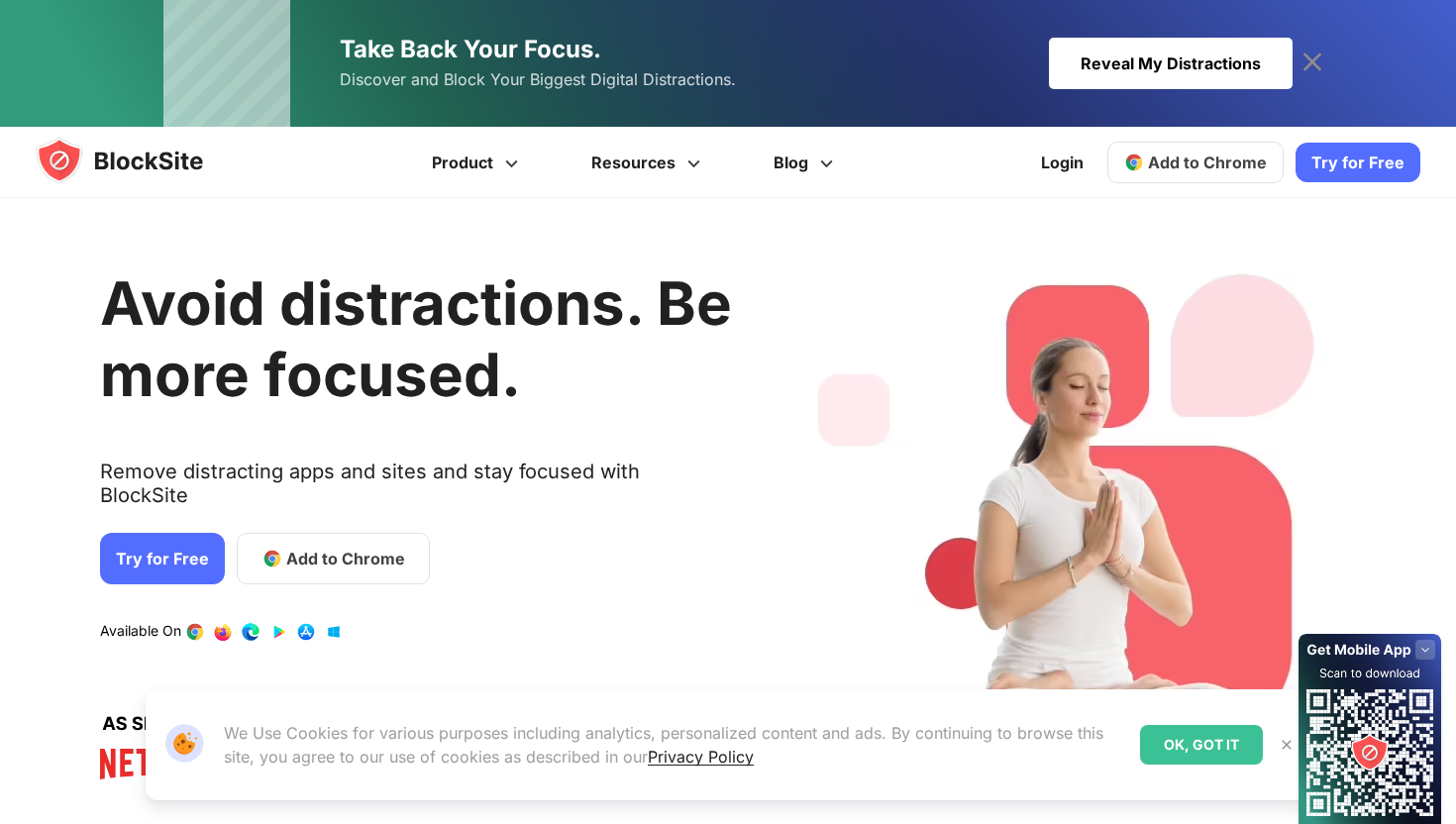 click on "Try for Free" at bounding box center [162, 559] 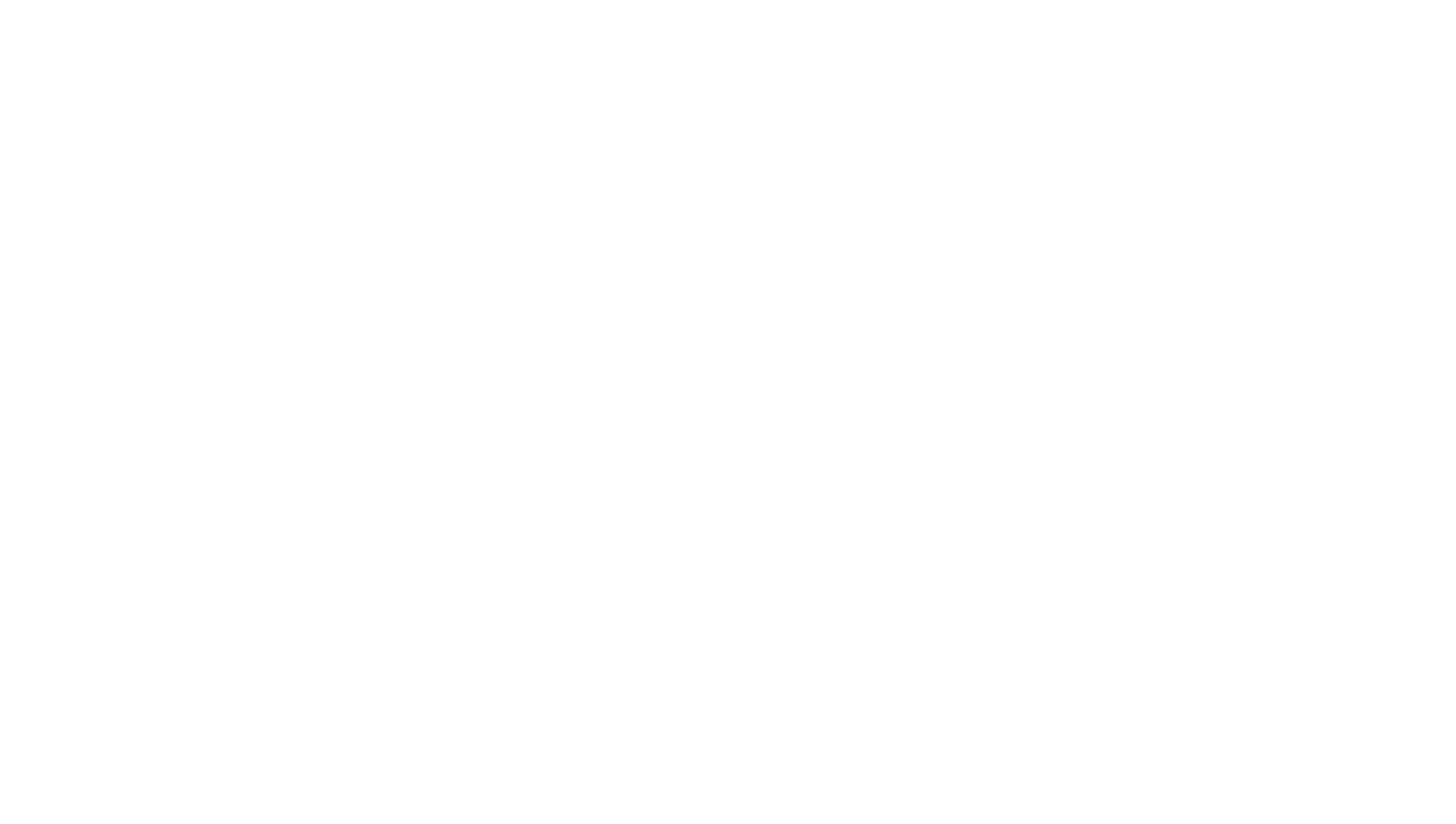 scroll, scrollTop: 0, scrollLeft: 0, axis: both 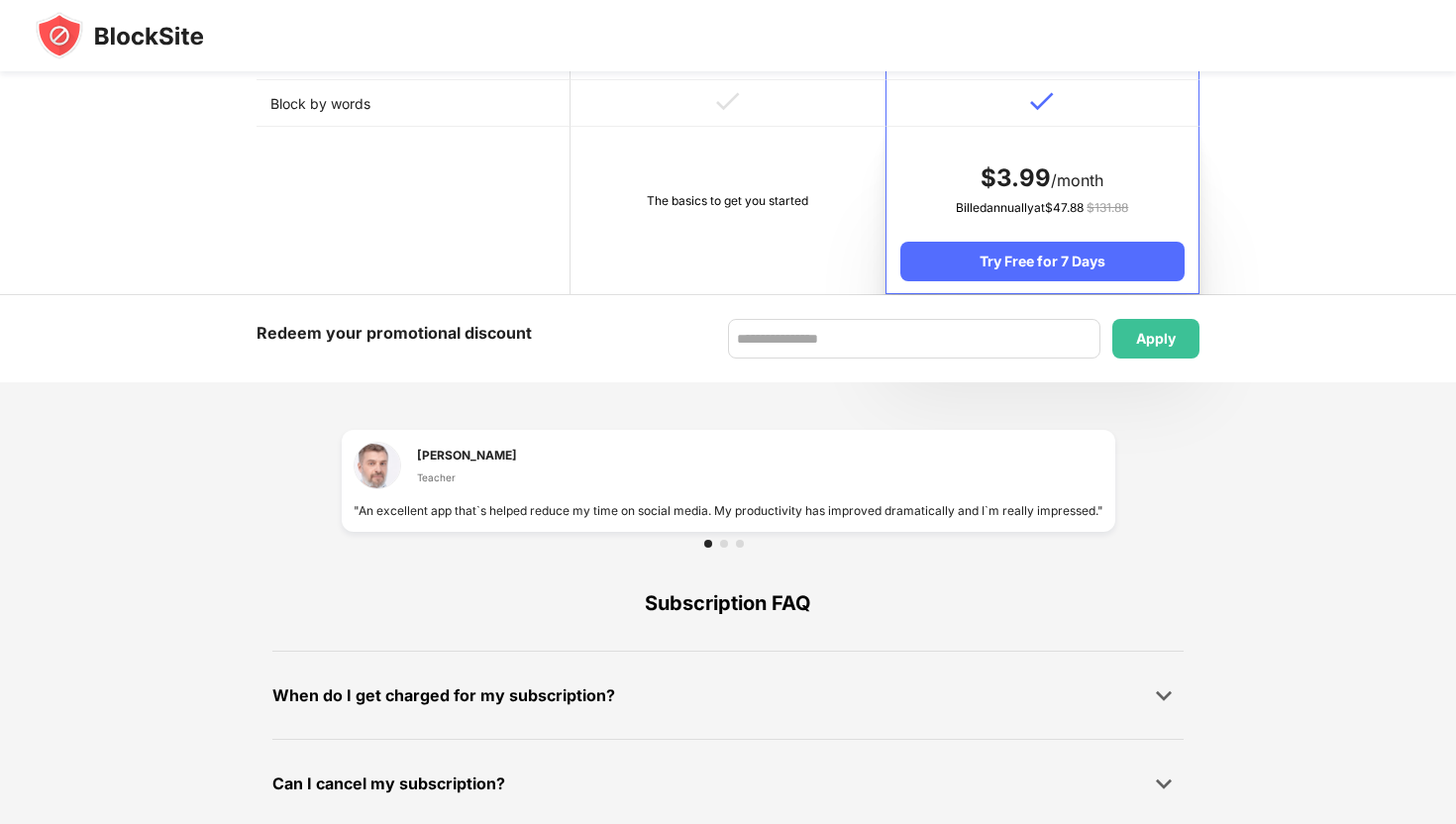 click on "The basics to get you started" at bounding box center (727, 210) 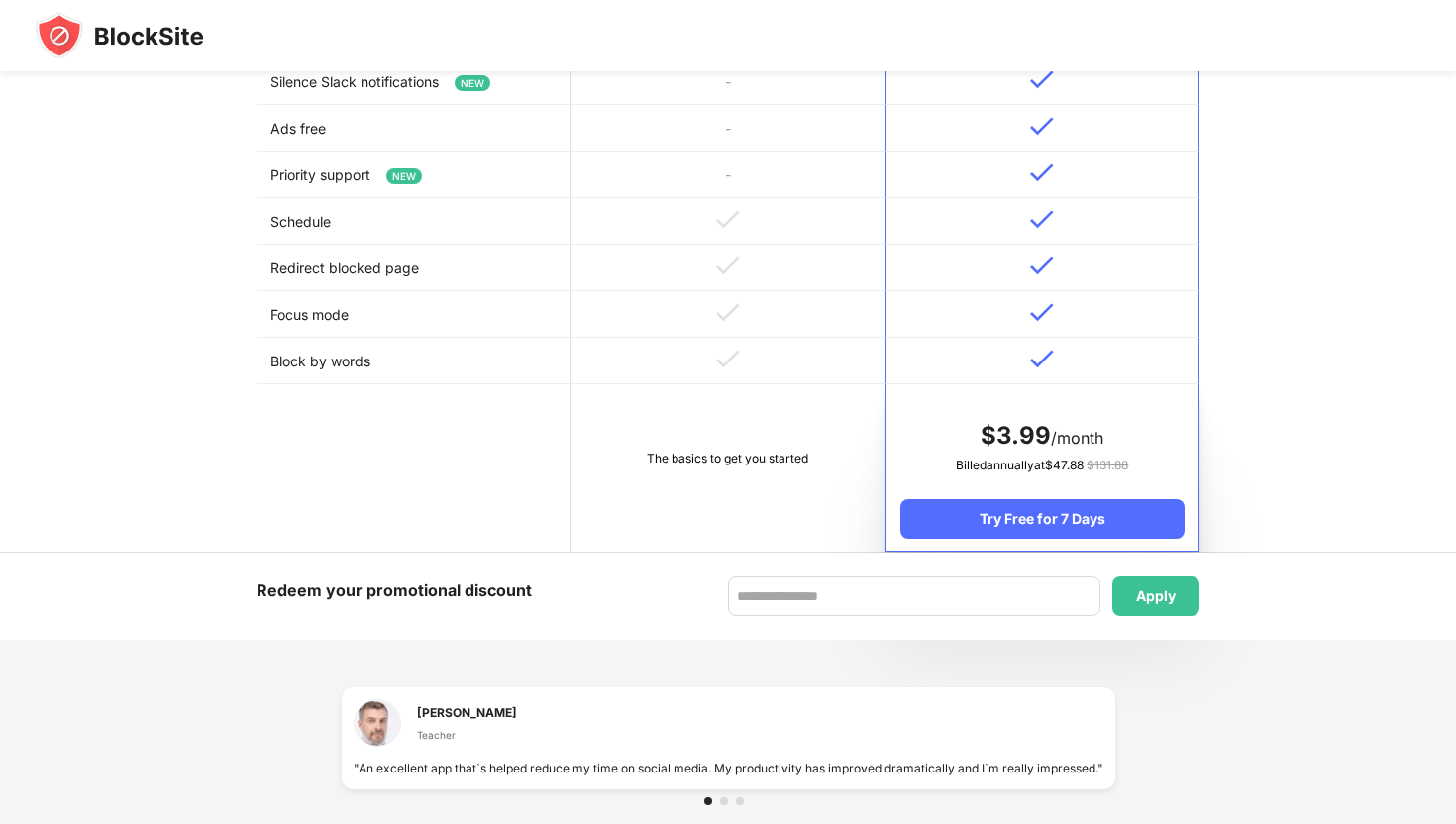 scroll, scrollTop: 0, scrollLeft: 0, axis: both 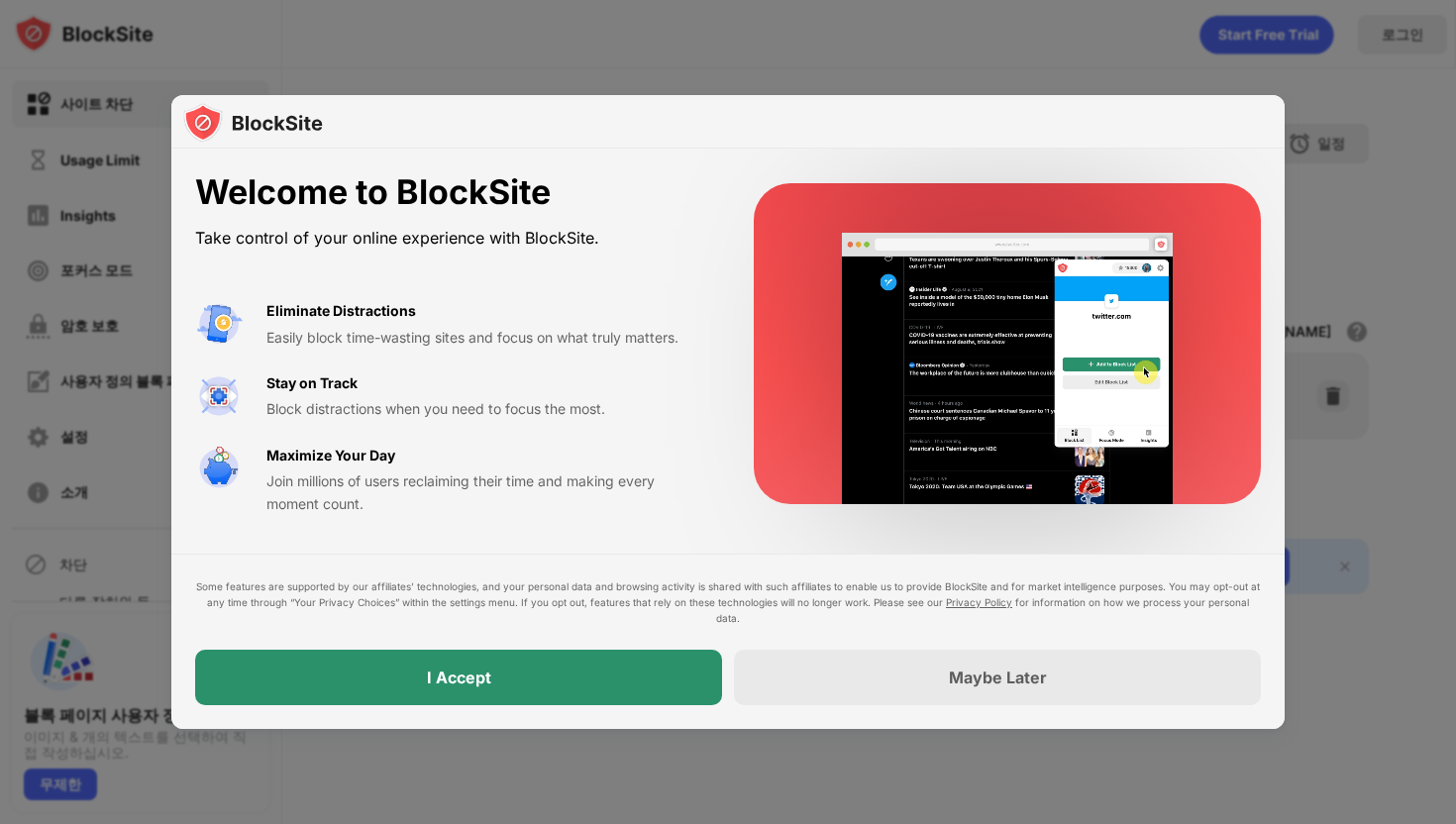 click on "I Accept" at bounding box center [459, 677] 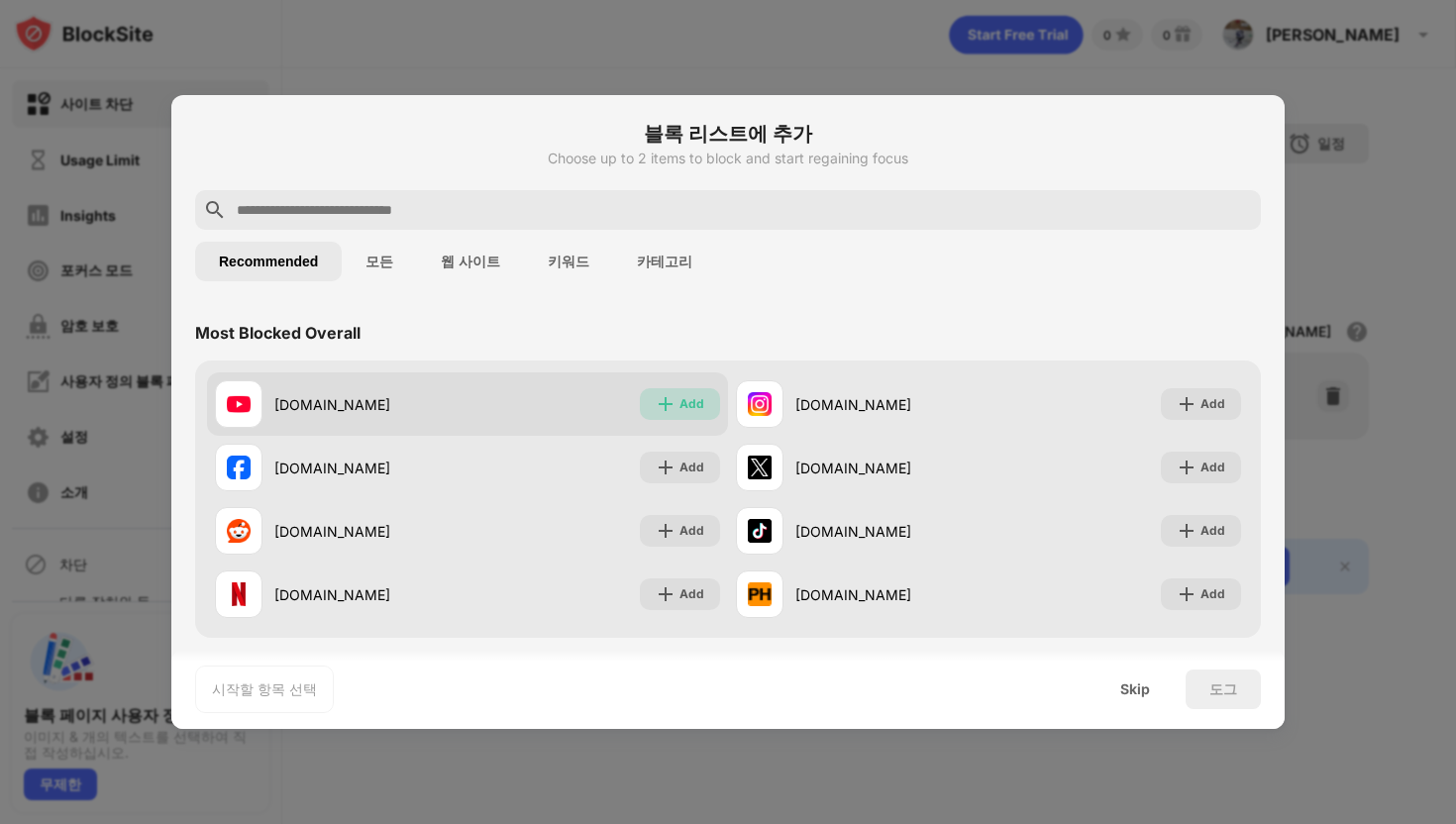 click at bounding box center [666, 404] 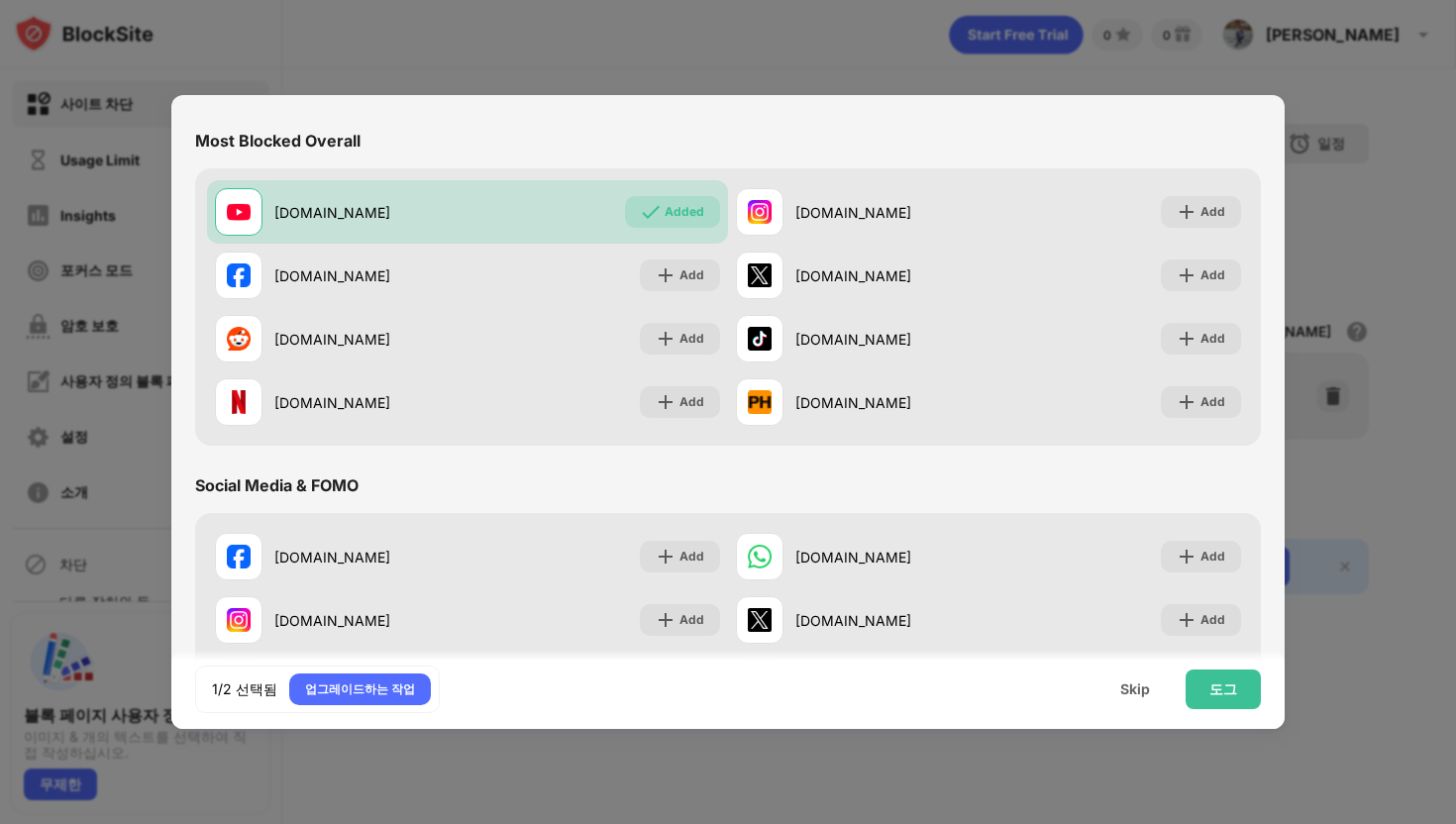 scroll, scrollTop: 0, scrollLeft: 0, axis: both 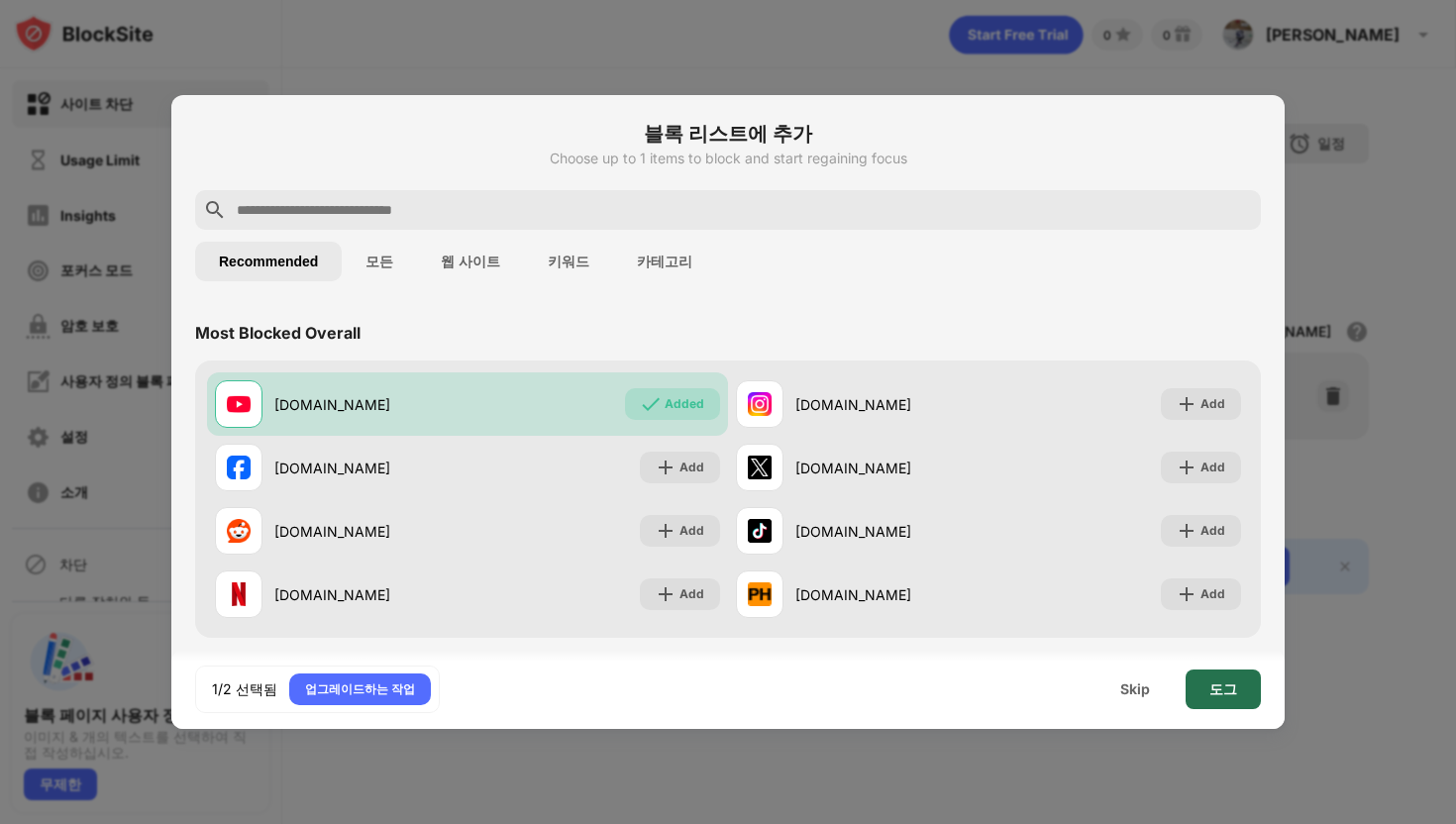 click on "도그" at bounding box center (1223, 689) 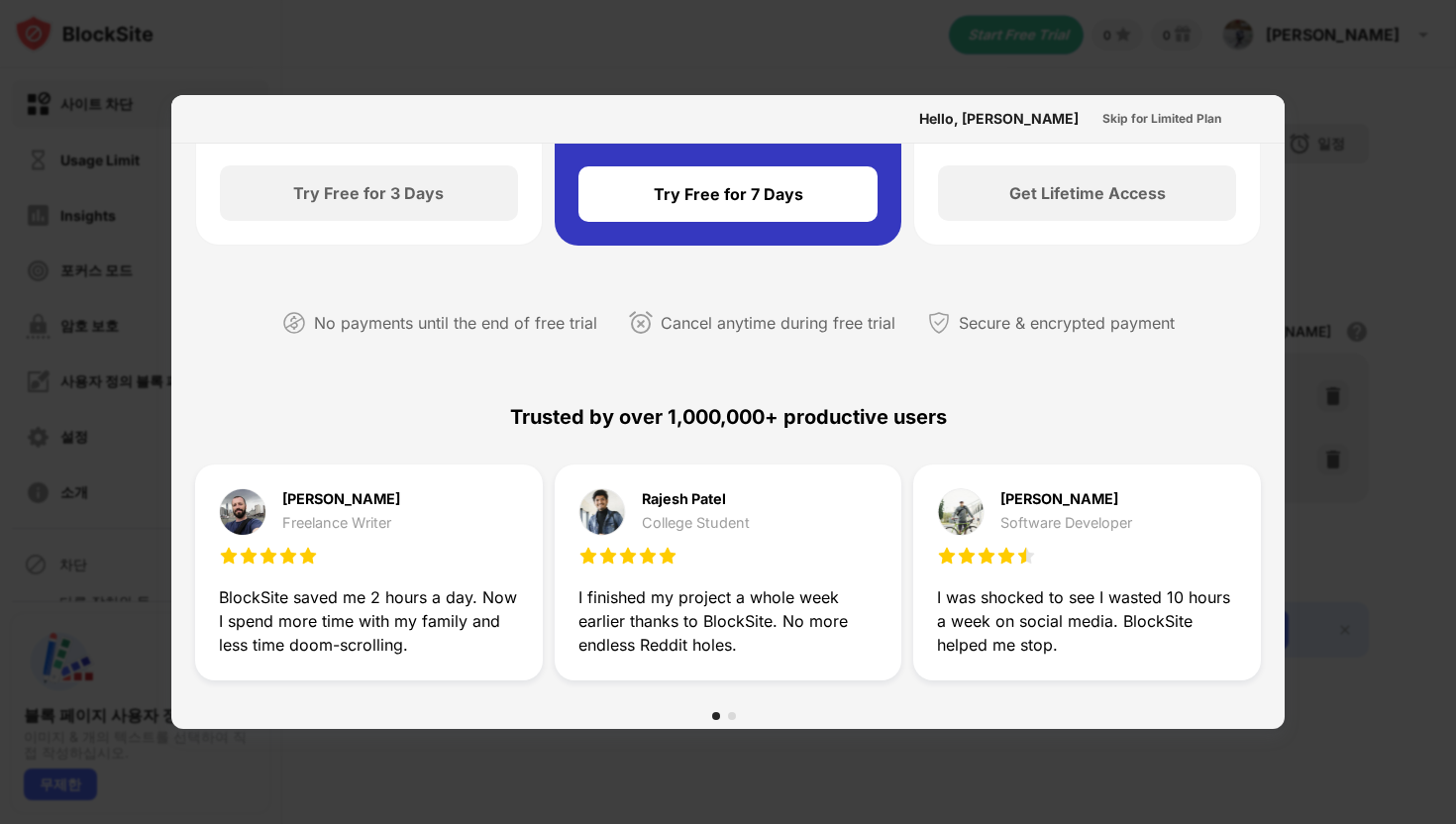 scroll, scrollTop: 0, scrollLeft: 0, axis: both 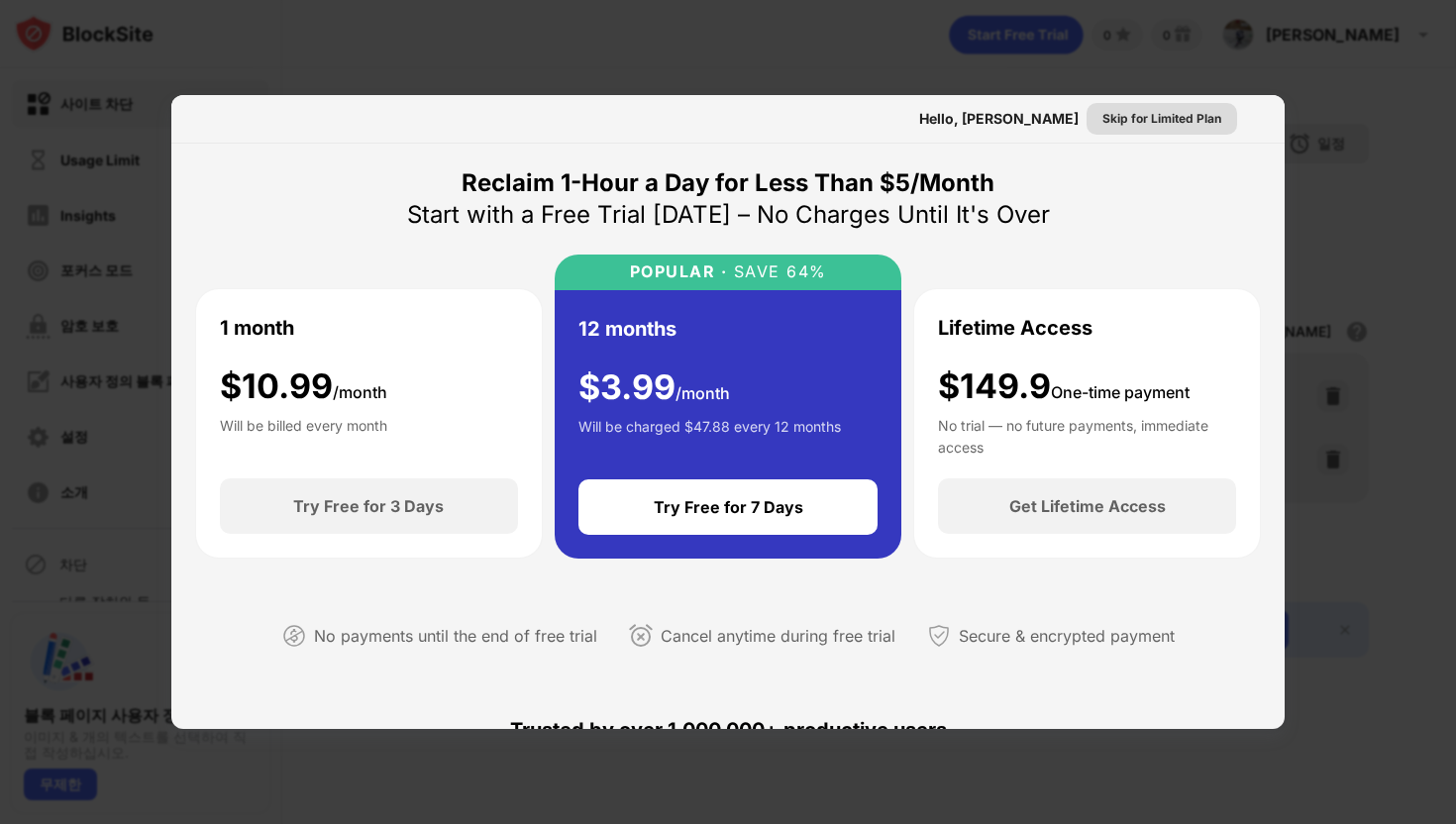 click on "Skip for Limited Plan" at bounding box center [1162, 119] 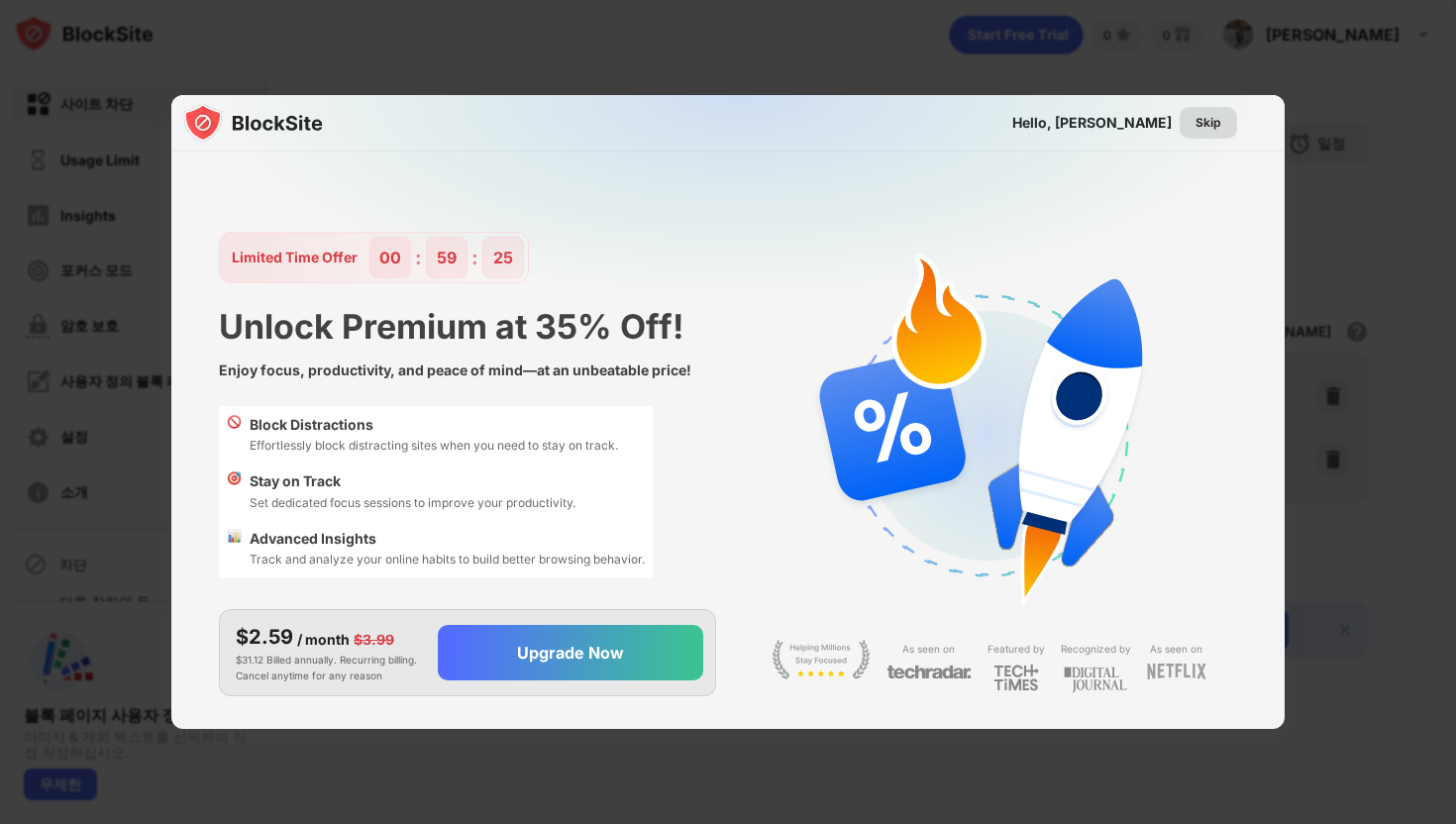 click on "Skip" at bounding box center (1208, 123) 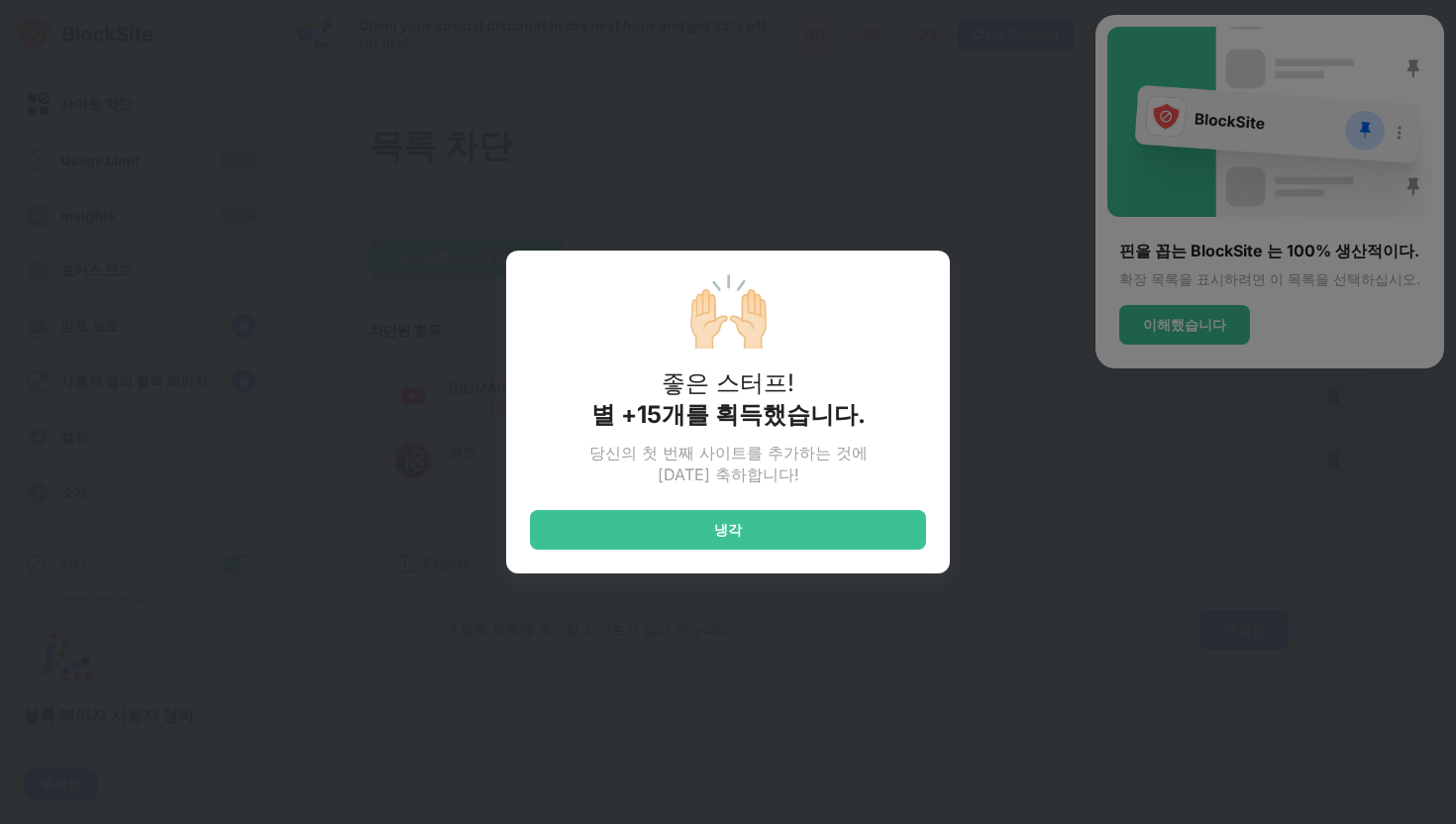 click on "🙌🏻 좋은 스터프! 별 +15개를 획득했습니다. 당신의 첫 번째 사이트를 추가하는 것에 대한 축하합니다! 냉각" at bounding box center [728, 412] 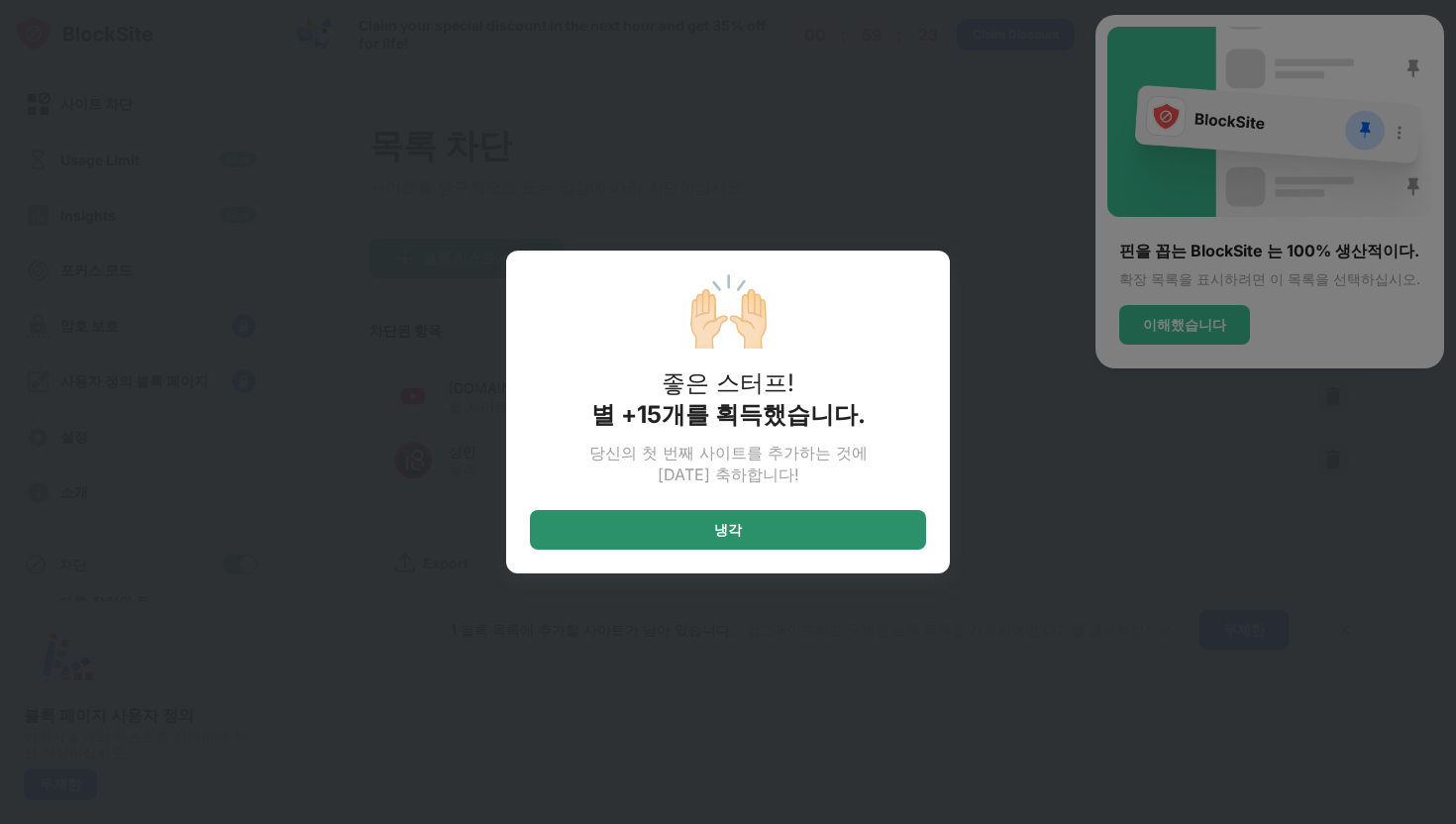 click on "냉각" at bounding box center (728, 530) 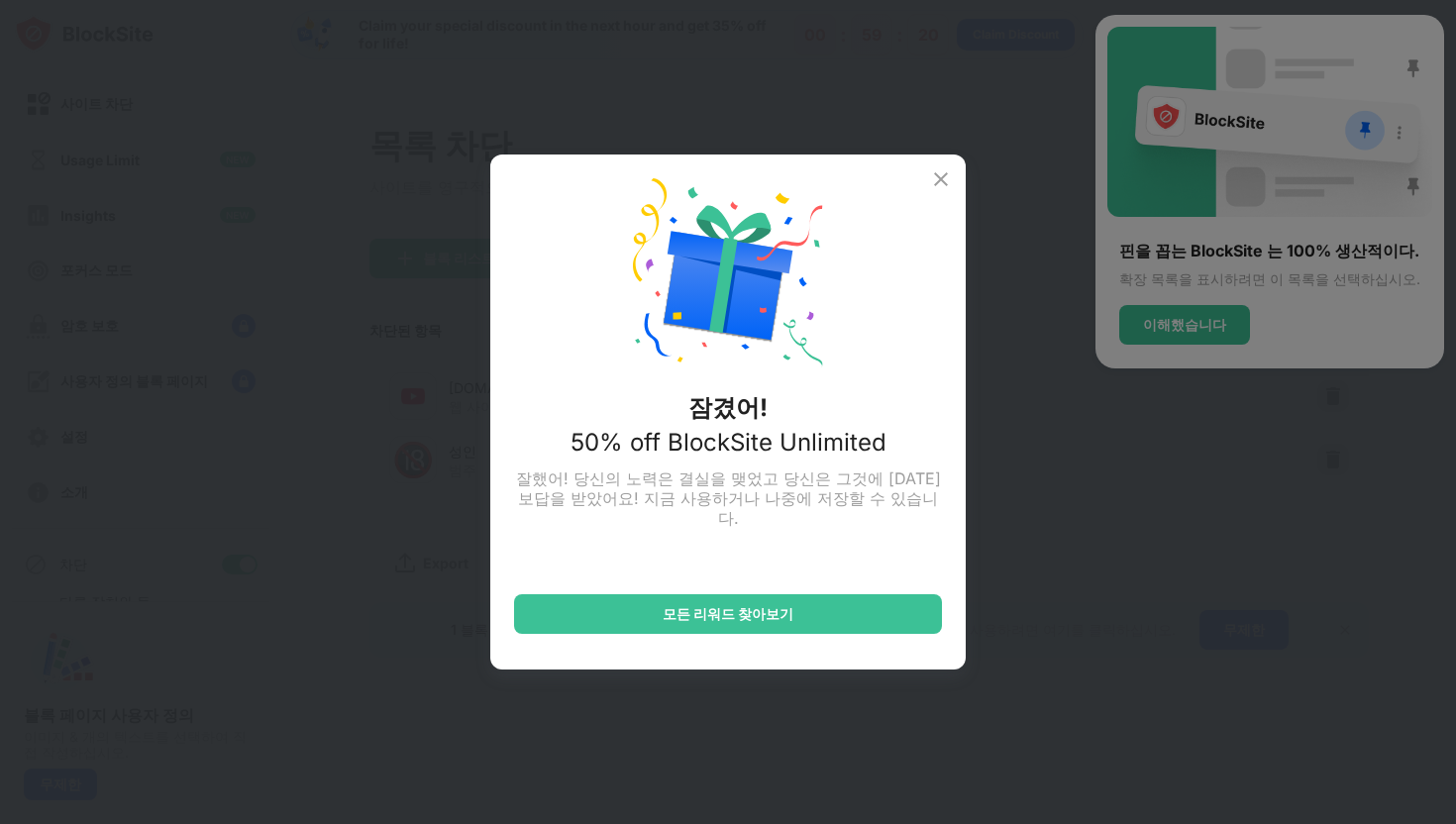 click at bounding box center [941, 179] 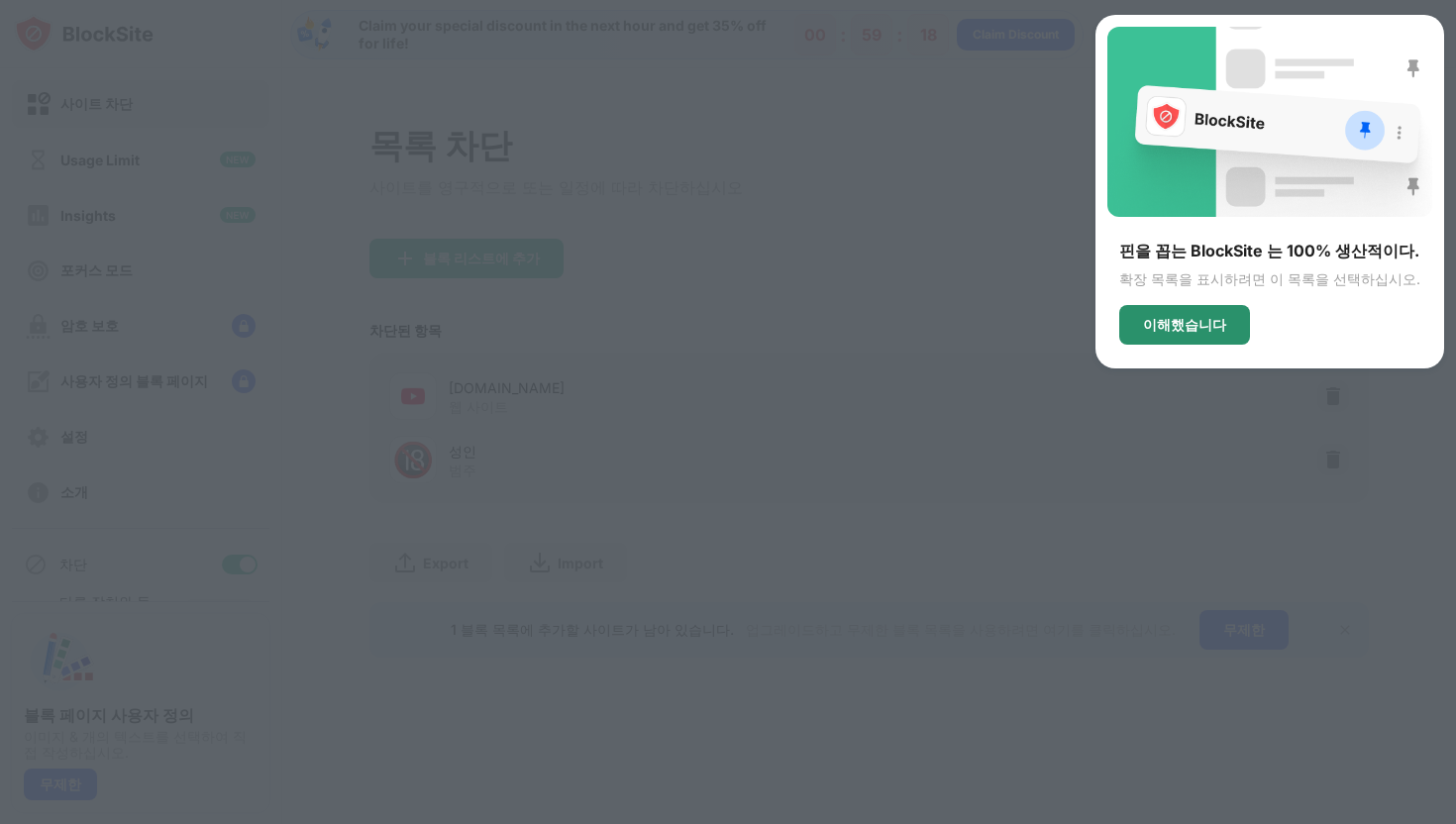 click on "이해했습니다" at bounding box center [1185, 325] 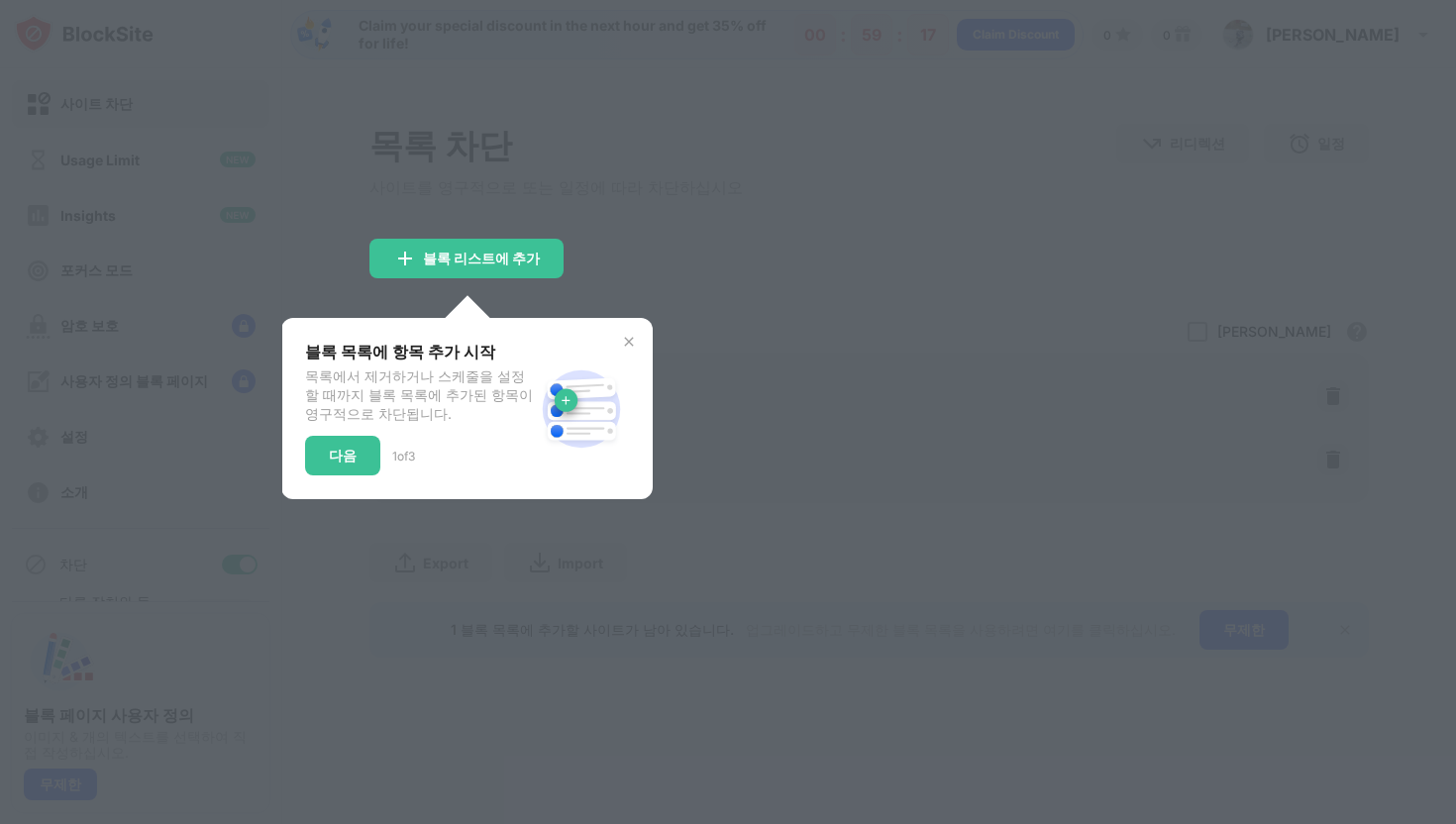 click at bounding box center [728, 412] 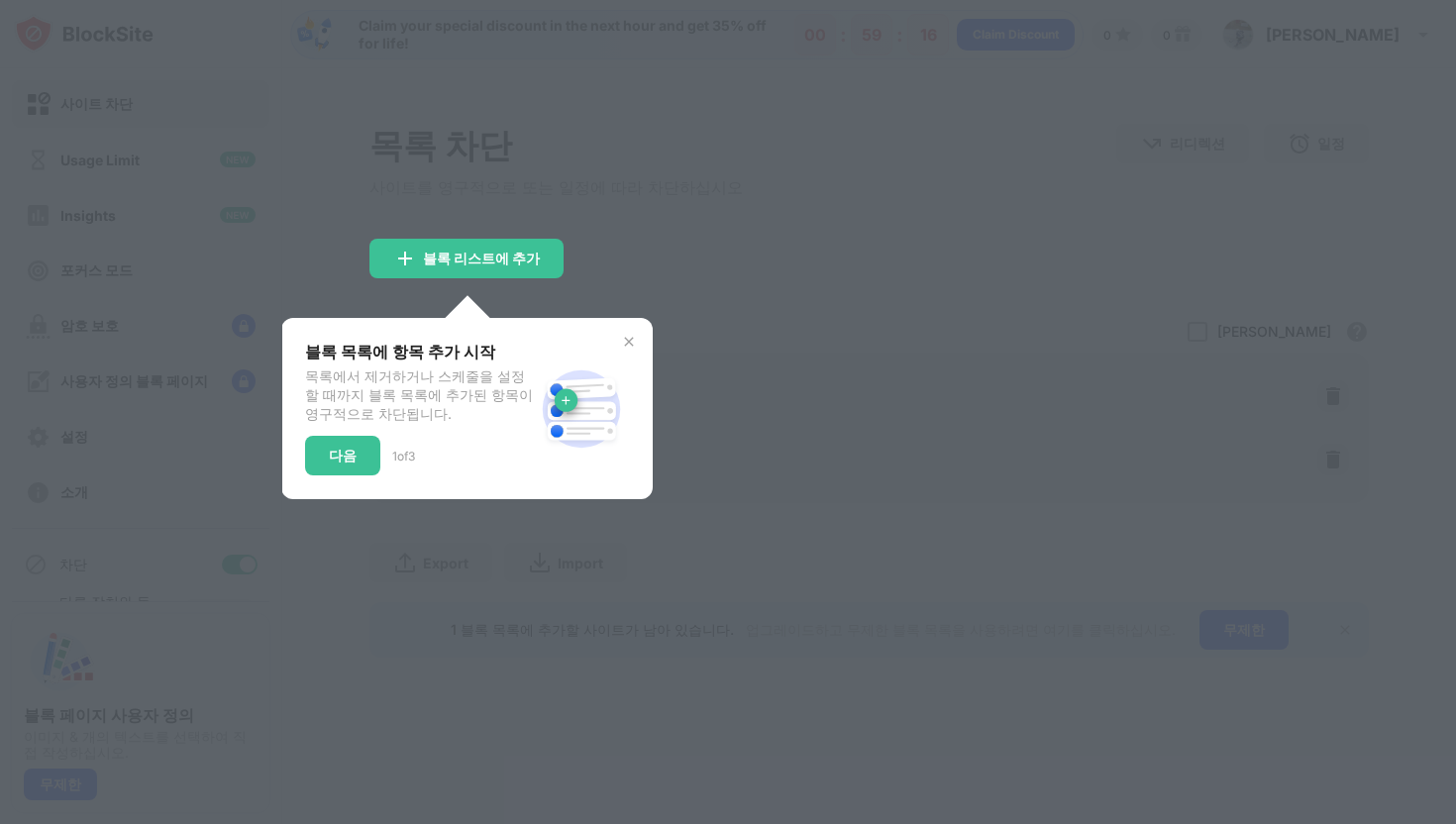 click on "블록 목록에 항목 추가 시작 목록에서 제거하거나 스케줄을 설정할 때까지 블록 목록에 추가된 항목이 영구적으로 차단됩니다. 다음 1  of  3" at bounding box center [467, 408] 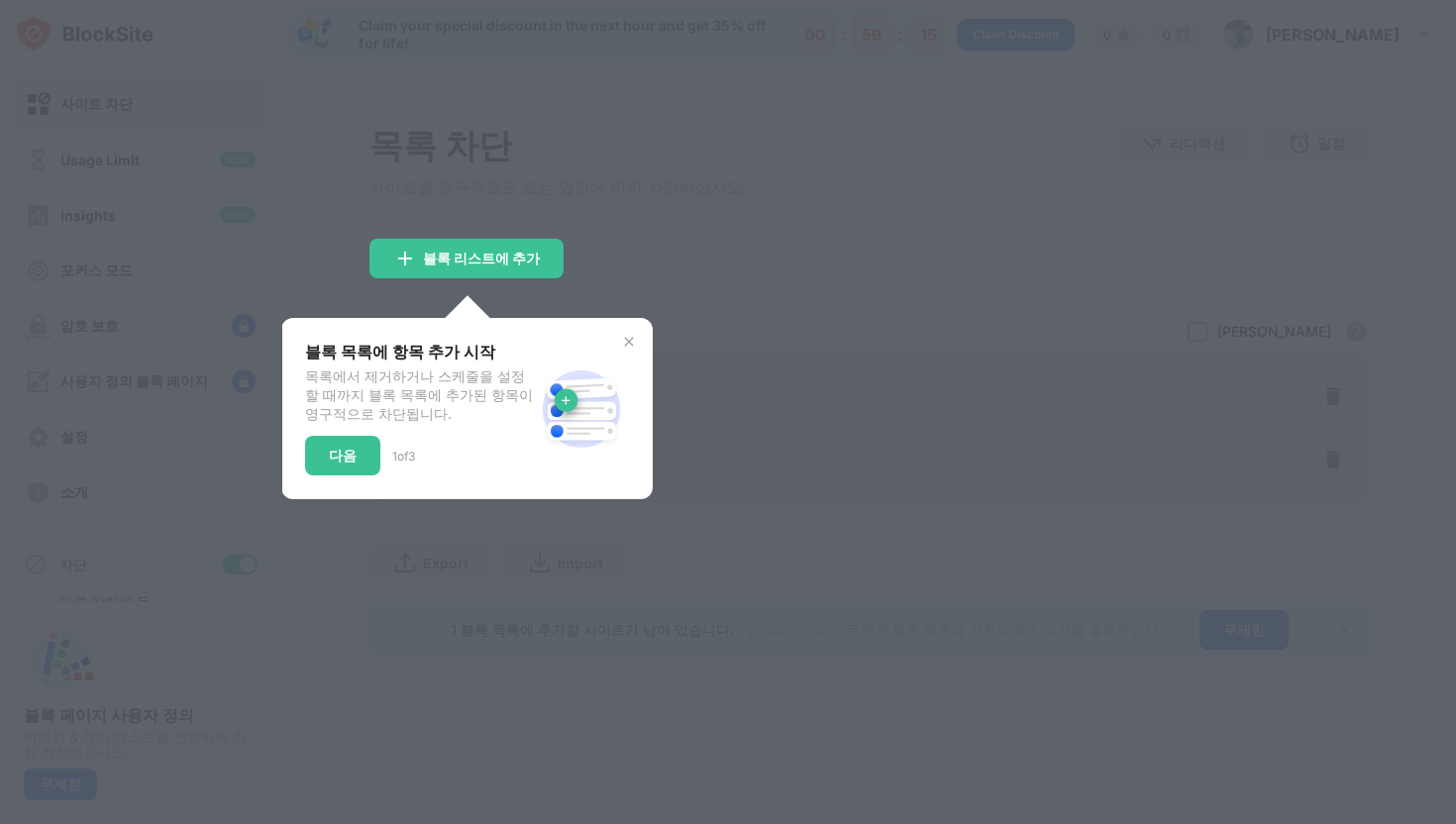 click on "블록 목록에 항목 추가 시작 목록에서 제거하거나 스케줄을 설정할 때까지 블록 목록에 추가된 항목이 영구적으로 차단됩니다. 다음 1  of  3" at bounding box center (467, 408) 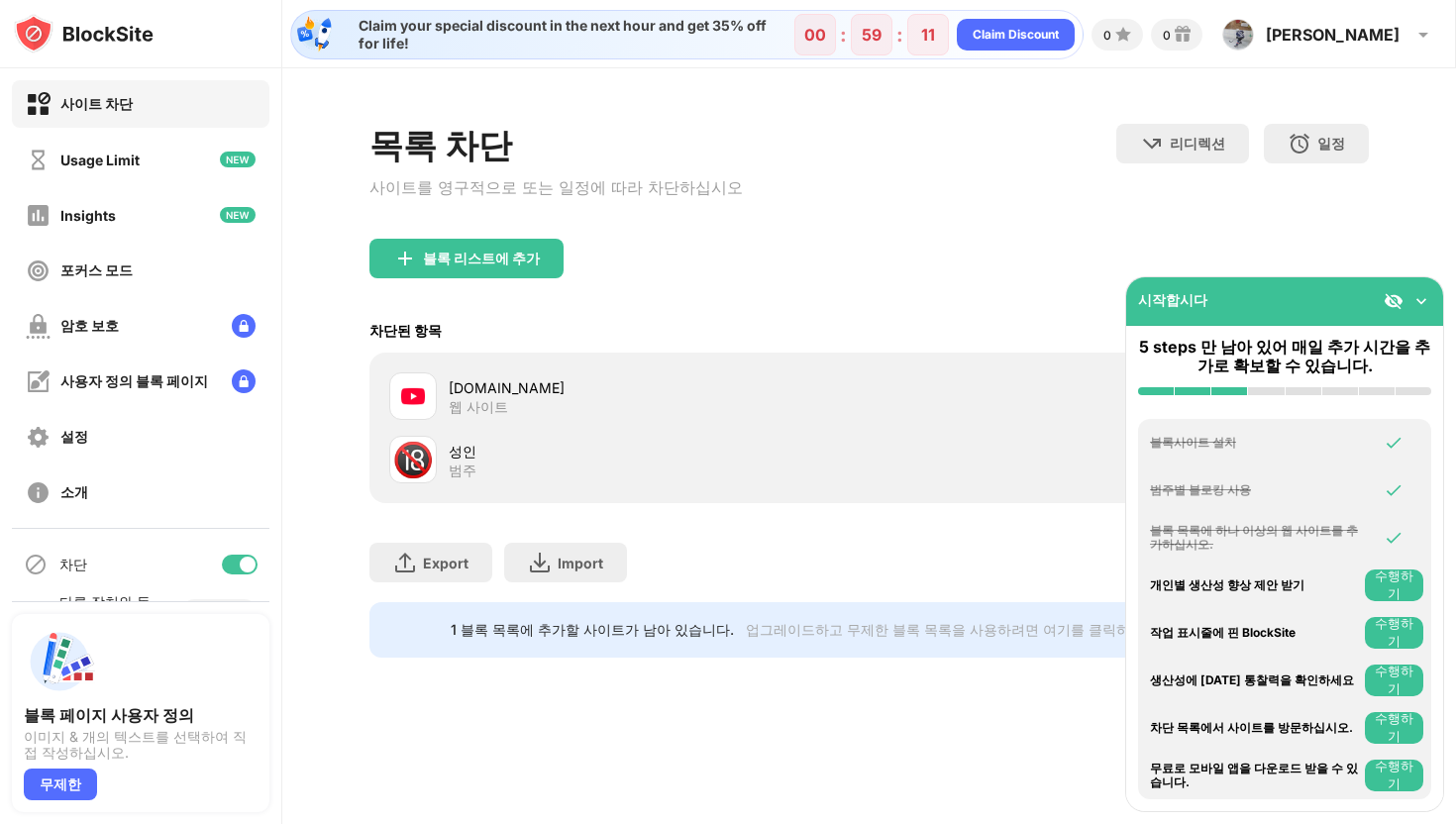 click at bounding box center [1421, 301] 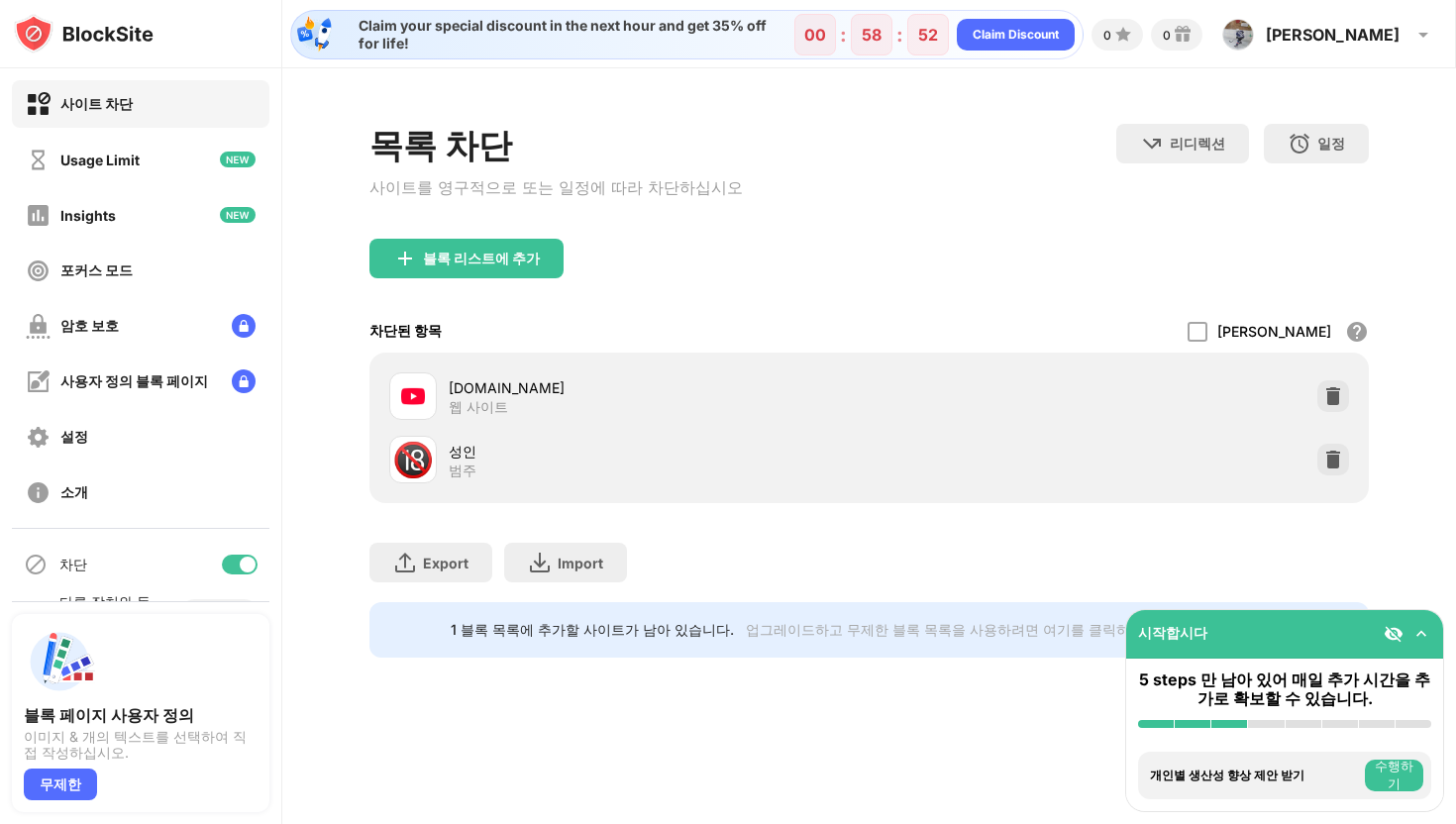 click on "수행하기" at bounding box center [1394, 775] 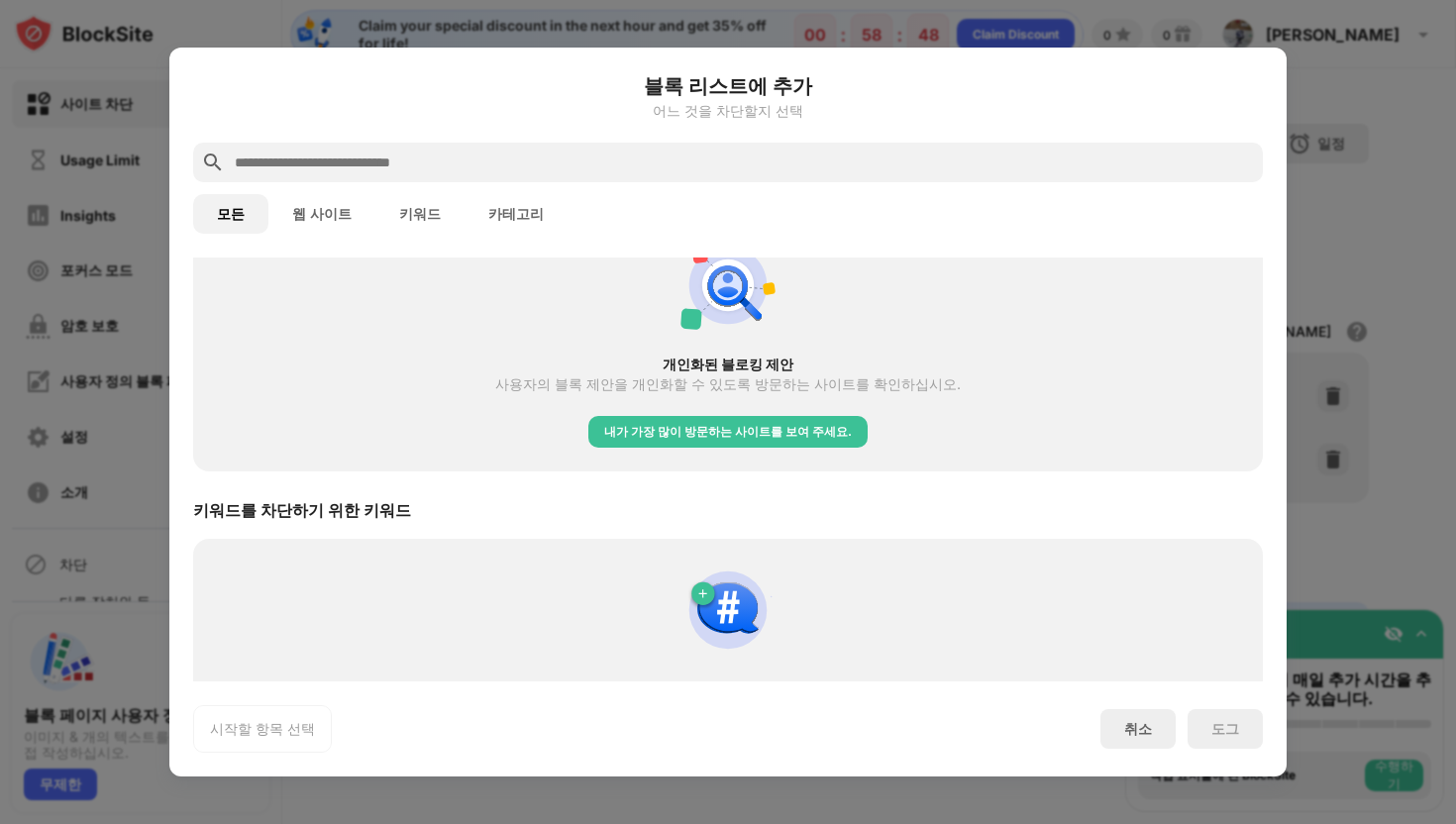 scroll, scrollTop: 730, scrollLeft: 0, axis: vertical 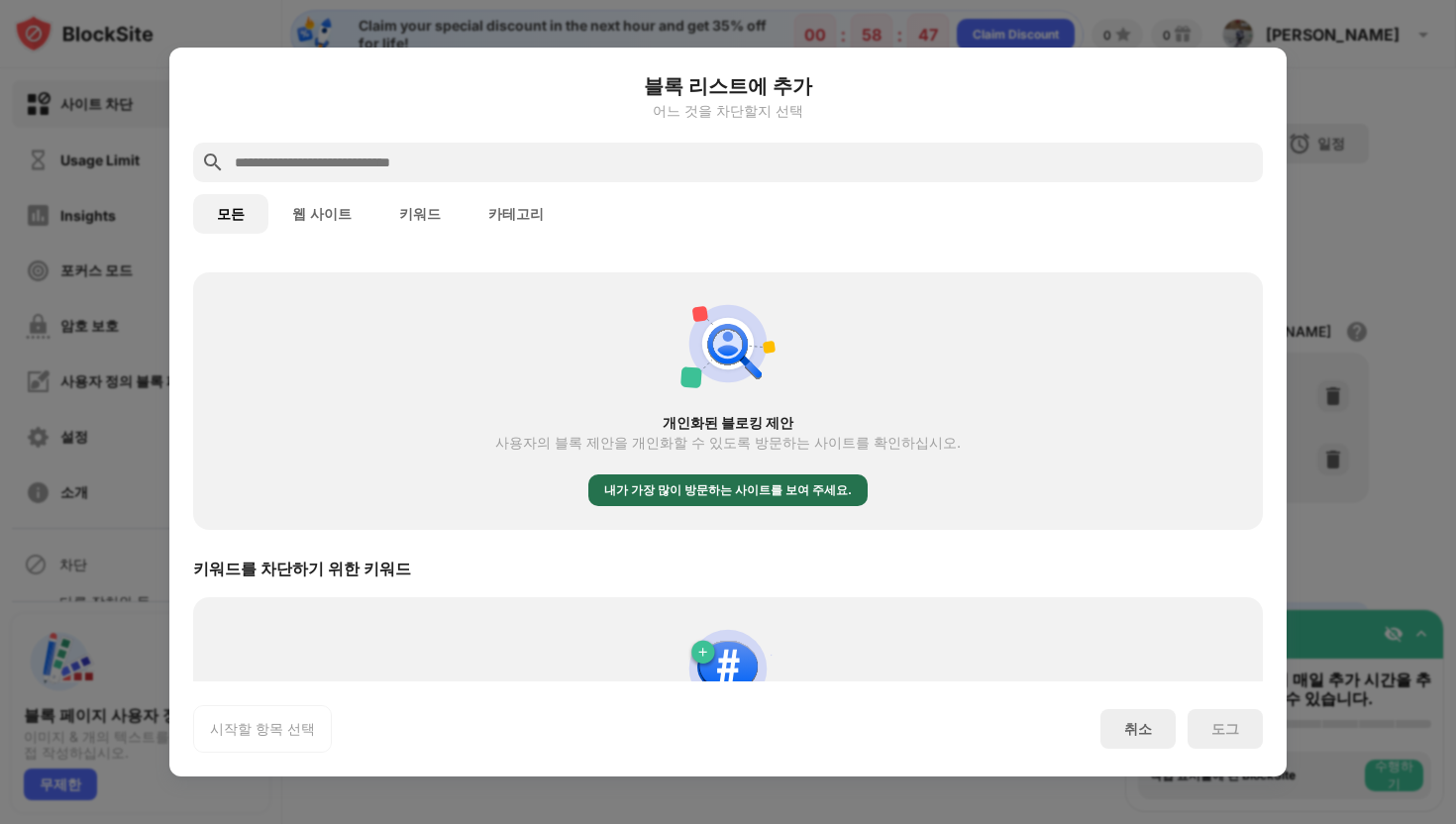 click on "내가 가장 많이 방문하는 사이트를 보여 주세요." at bounding box center (728, 490) 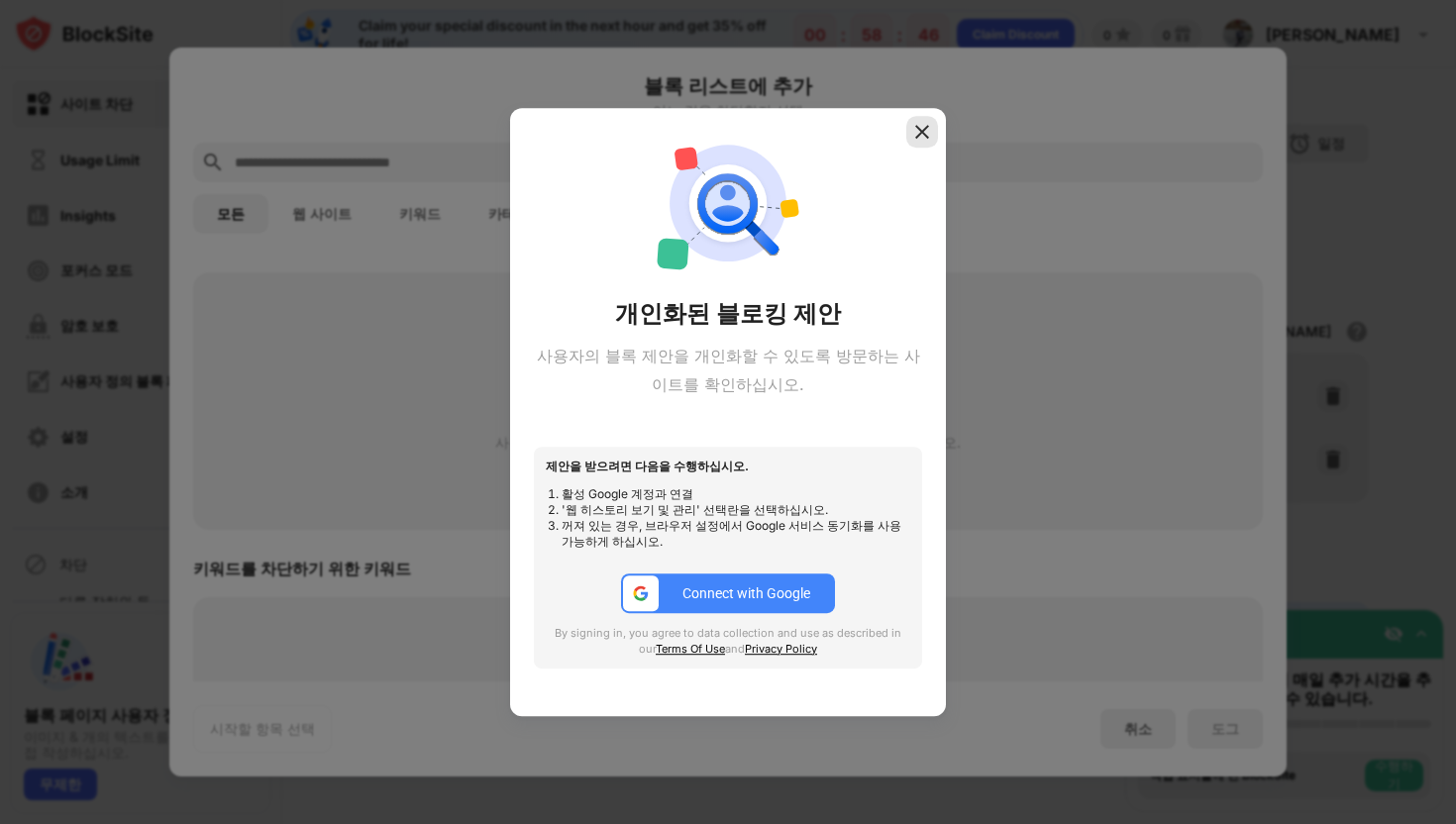 click at bounding box center (922, 132) 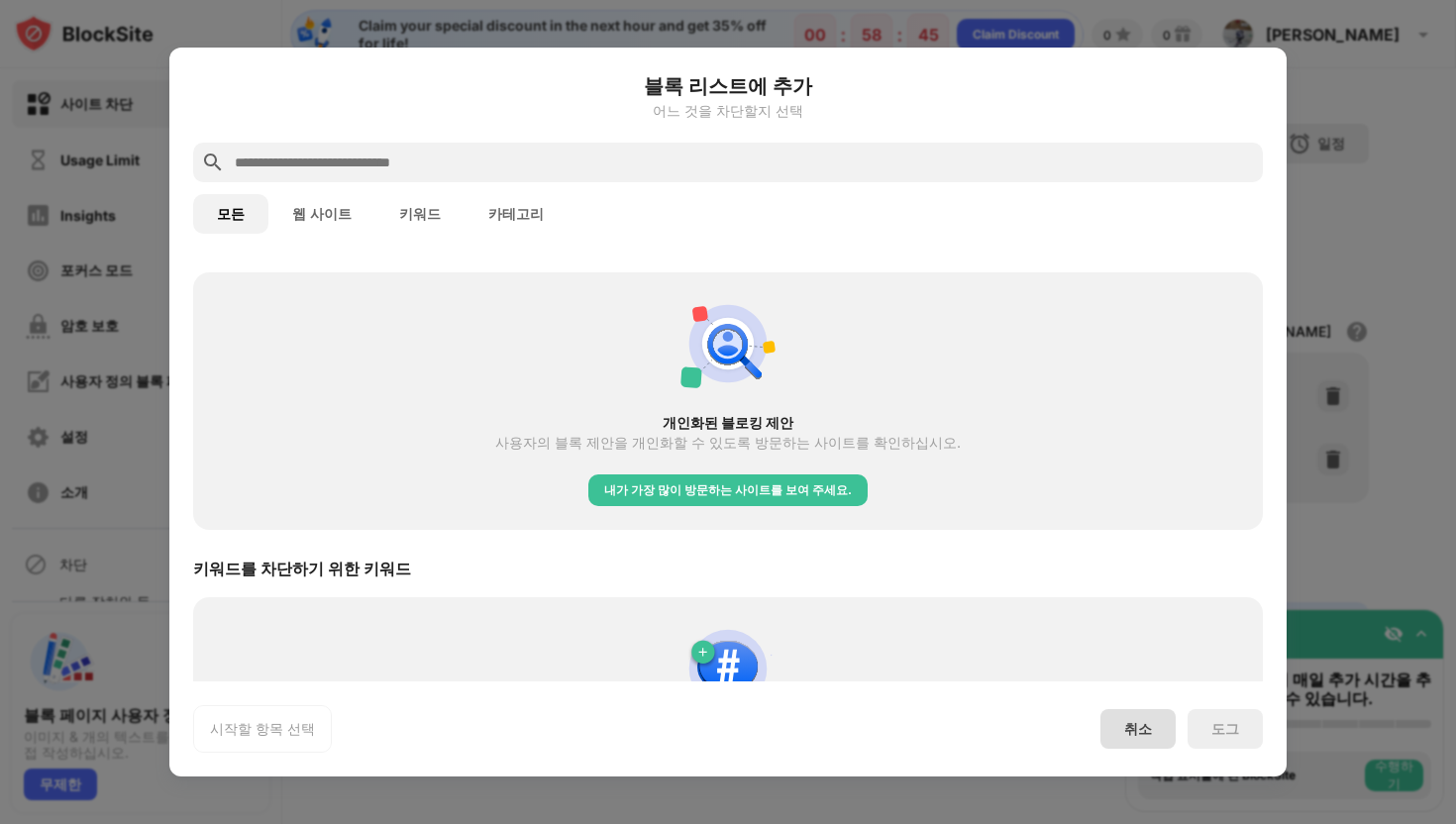 click on "취소" at bounding box center [1138, 729] 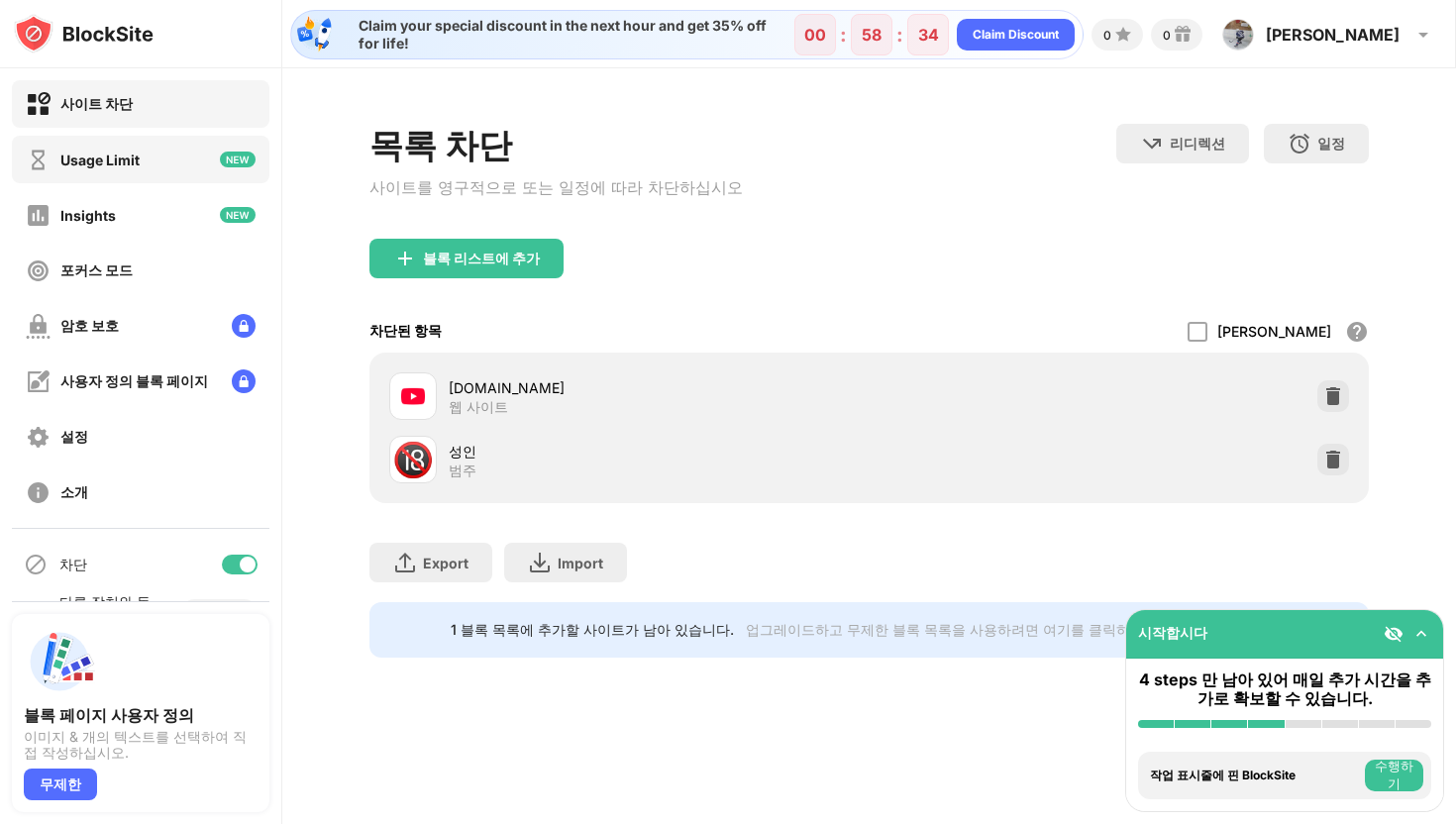 click on "Usage Limit" at bounding box center [100, 159] 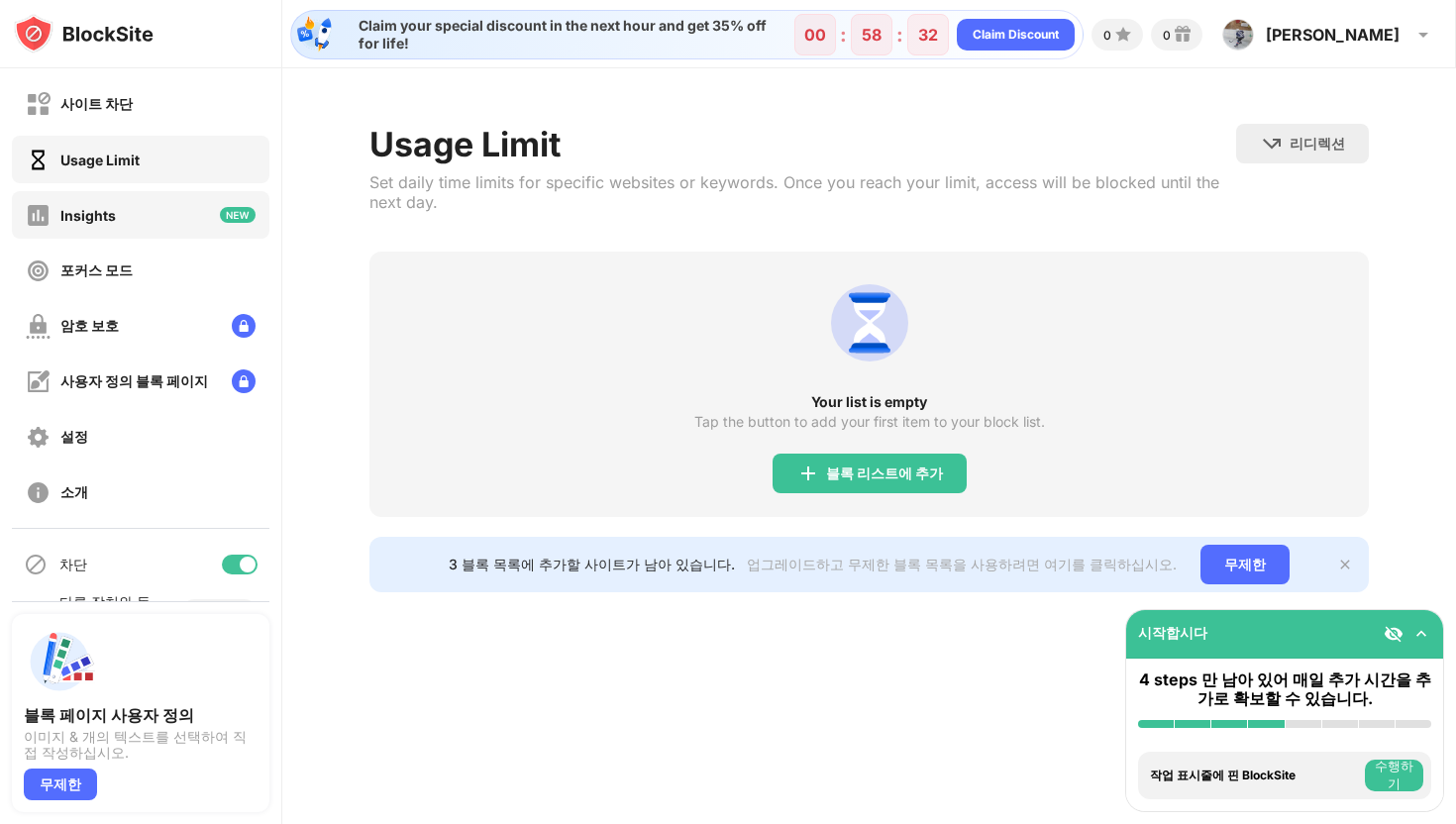 click on "Insights" at bounding box center [88, 215] 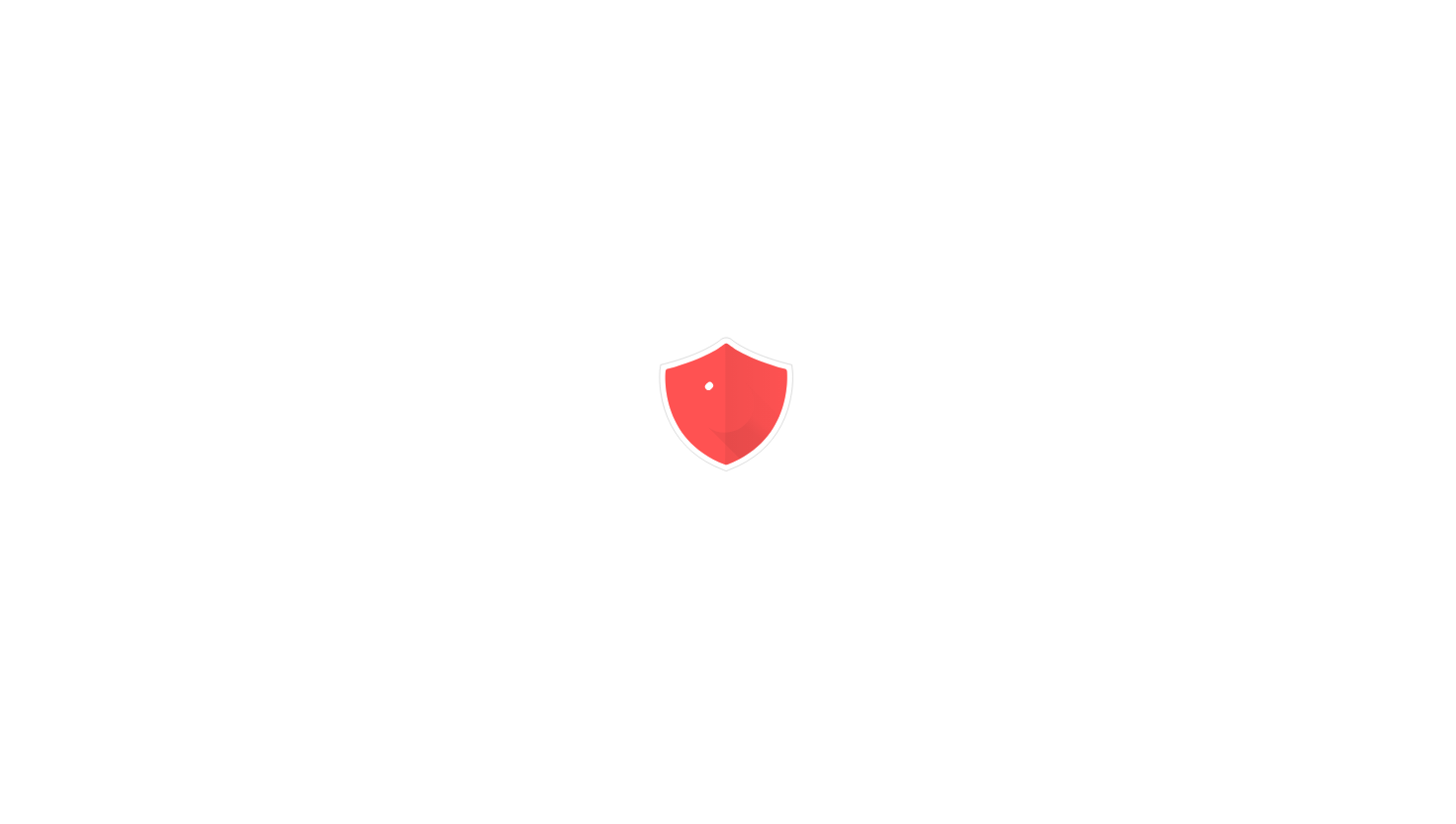 scroll, scrollTop: 0, scrollLeft: 0, axis: both 